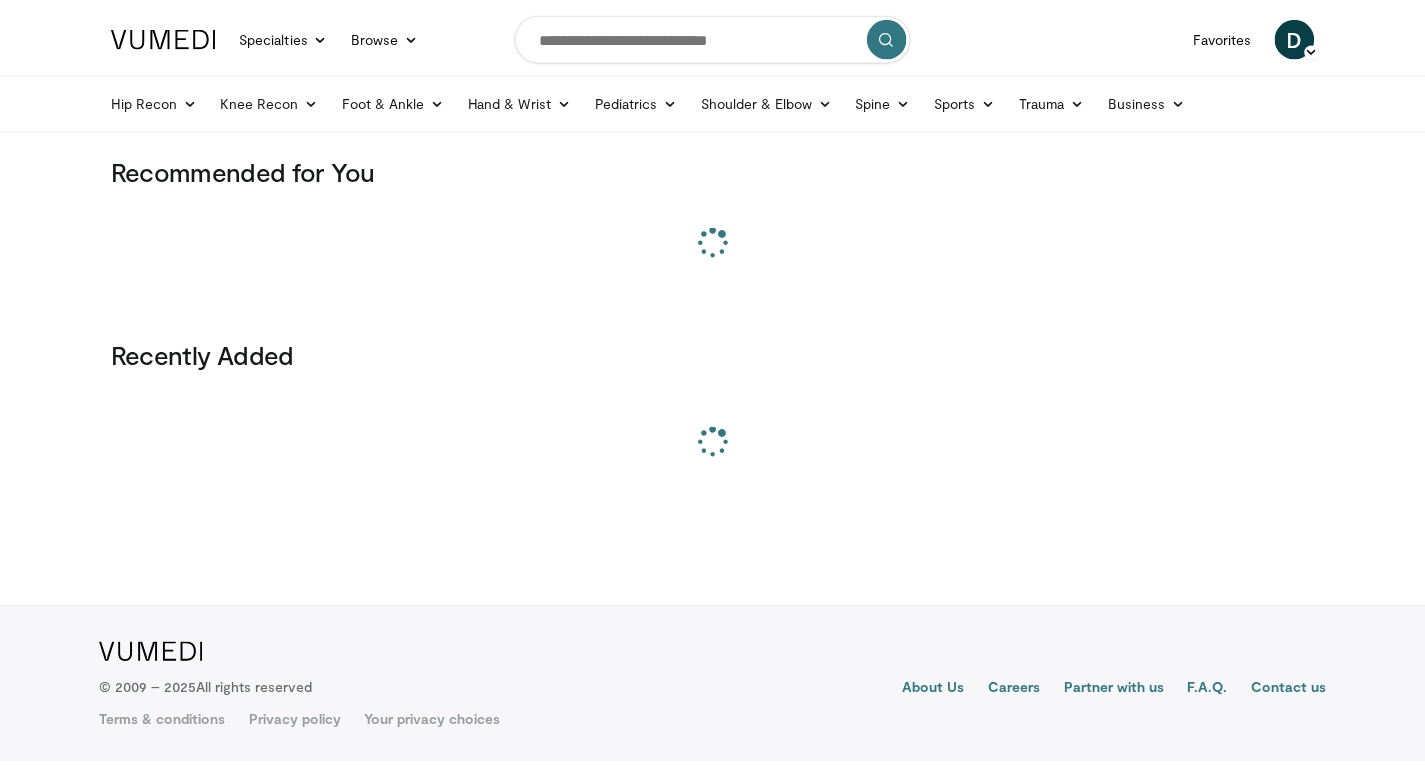 scroll, scrollTop: 0, scrollLeft: 0, axis: both 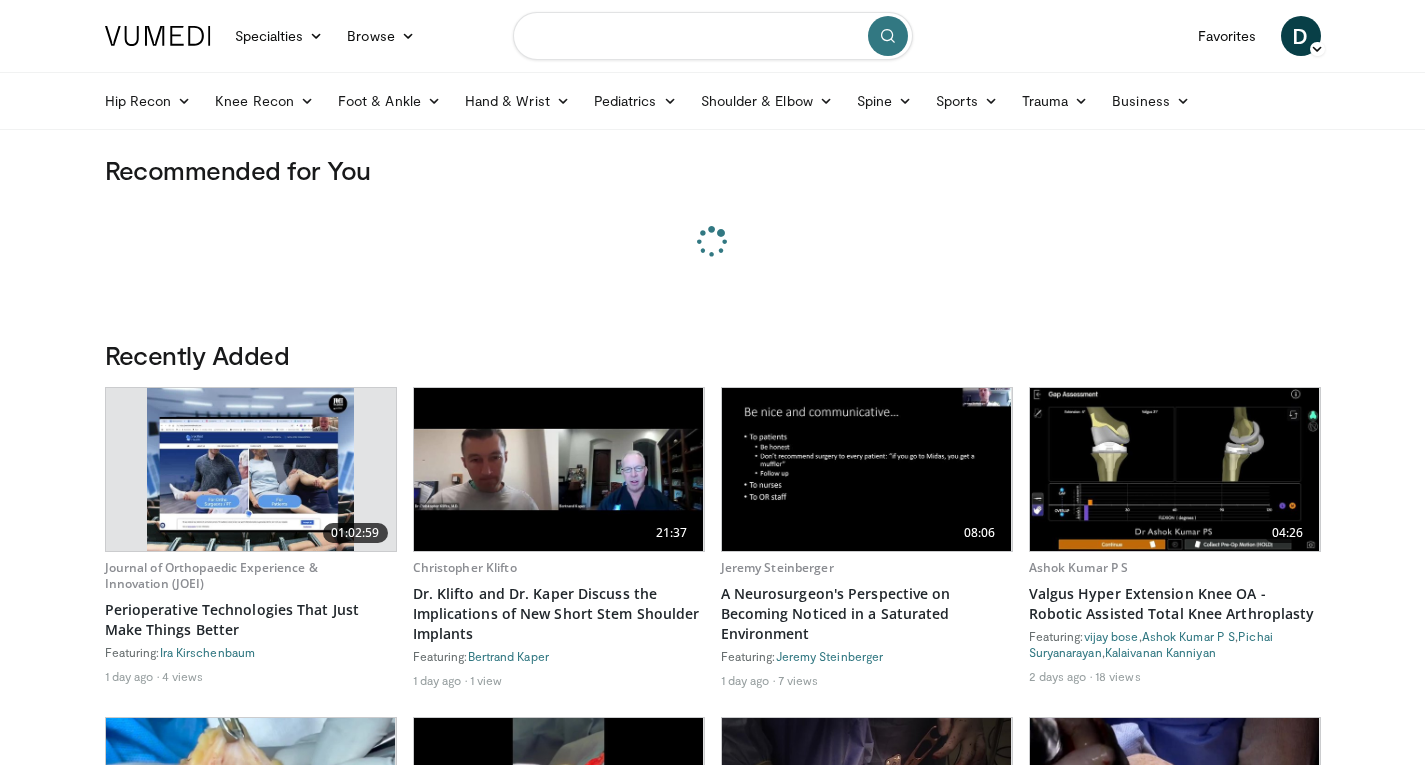 click at bounding box center [713, 36] 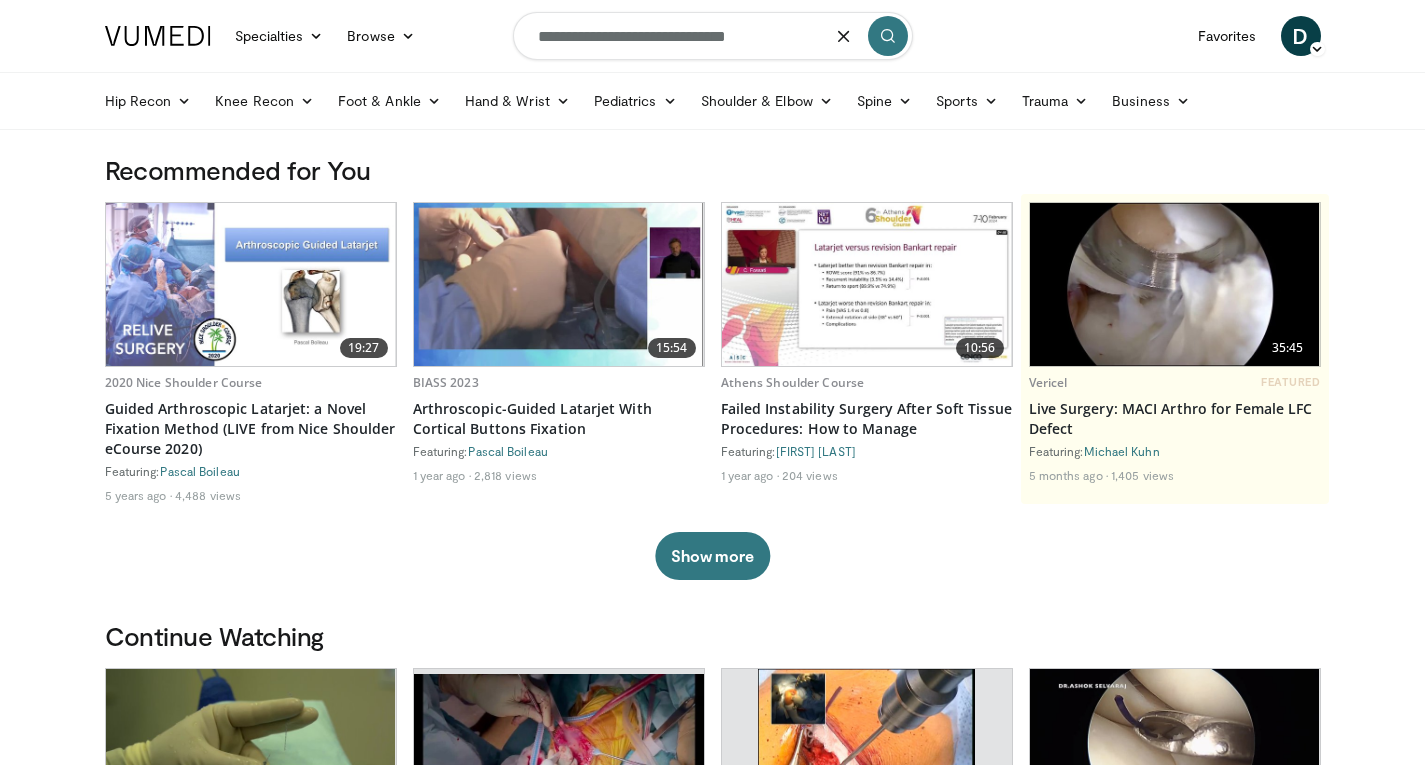 type on "**********" 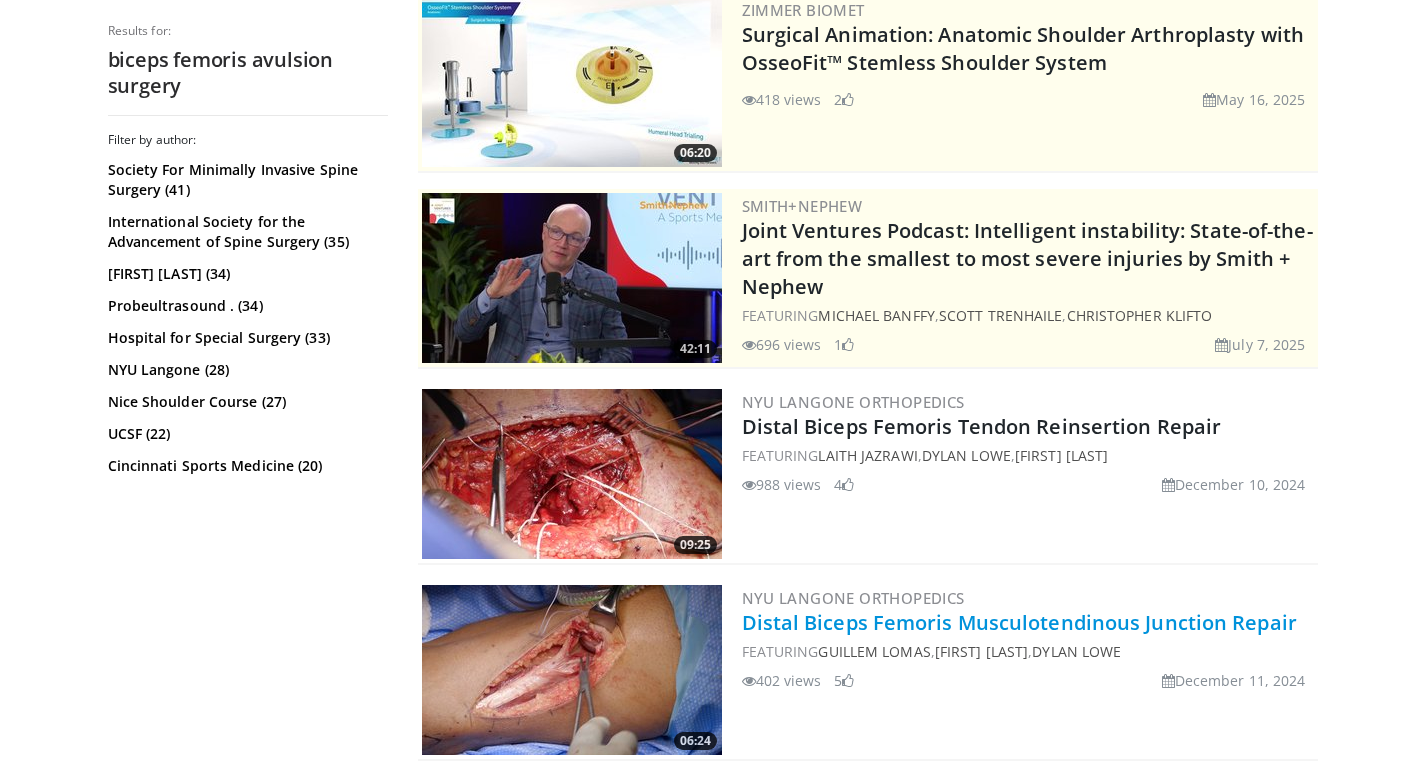 scroll, scrollTop: 200, scrollLeft: 0, axis: vertical 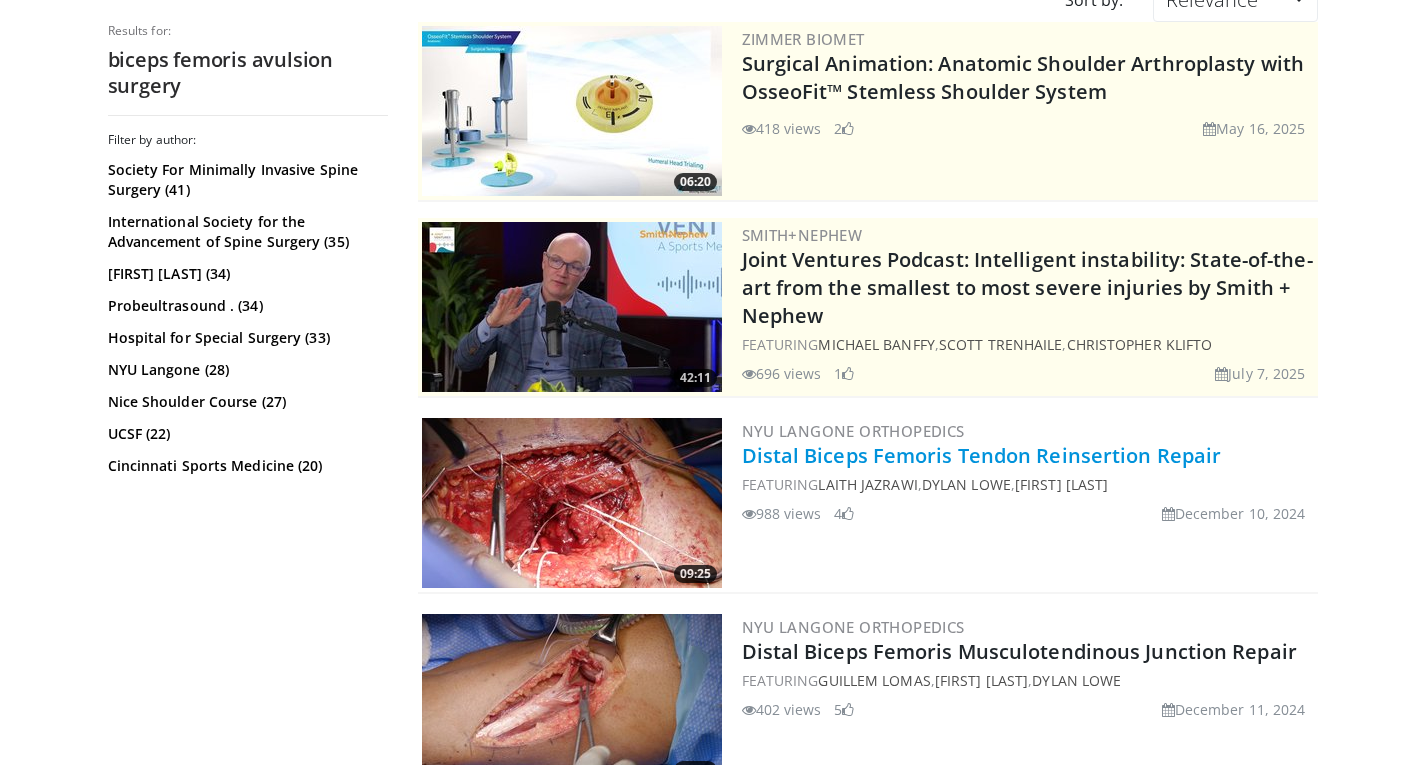click on "Distal Biceps Femoris Tendon Reinsertion Repair" at bounding box center [982, 455] 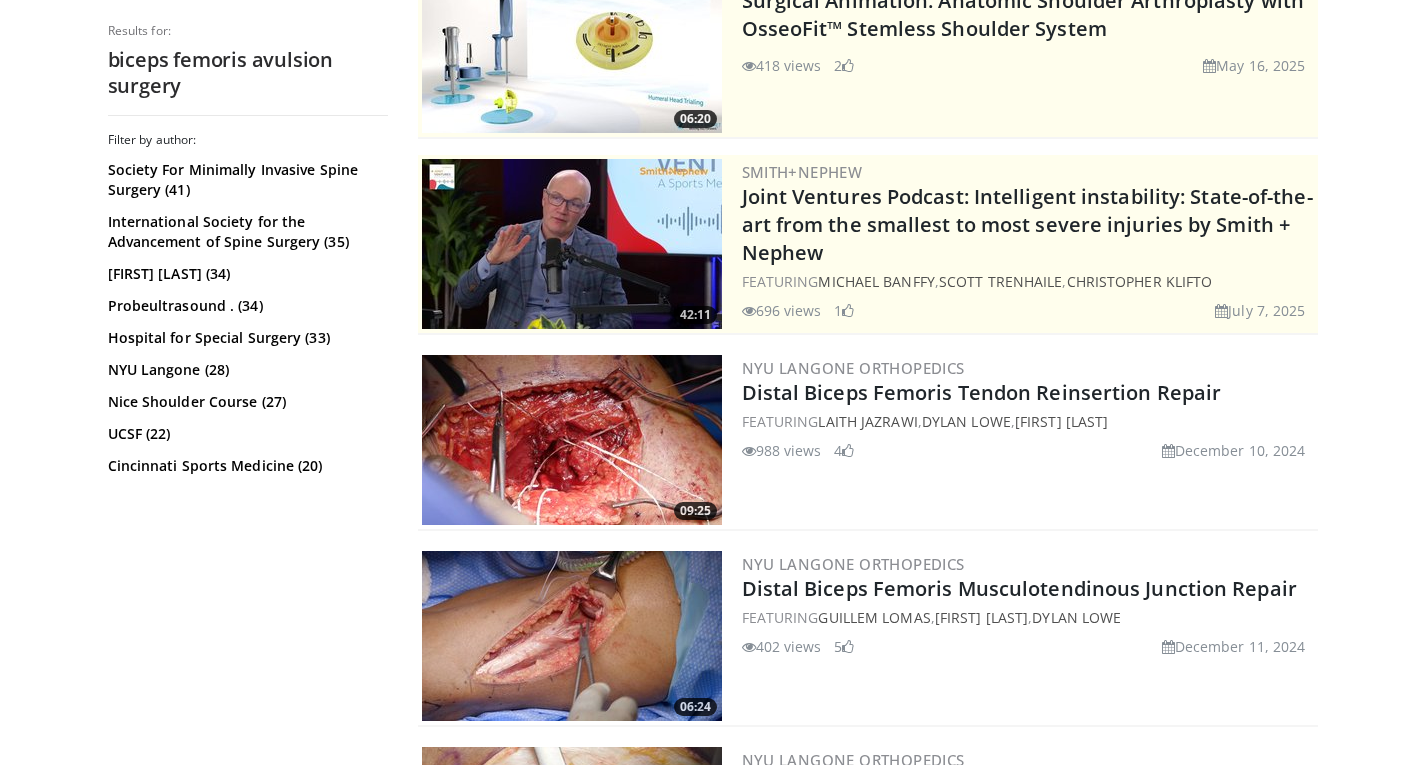 scroll, scrollTop: 500, scrollLeft: 0, axis: vertical 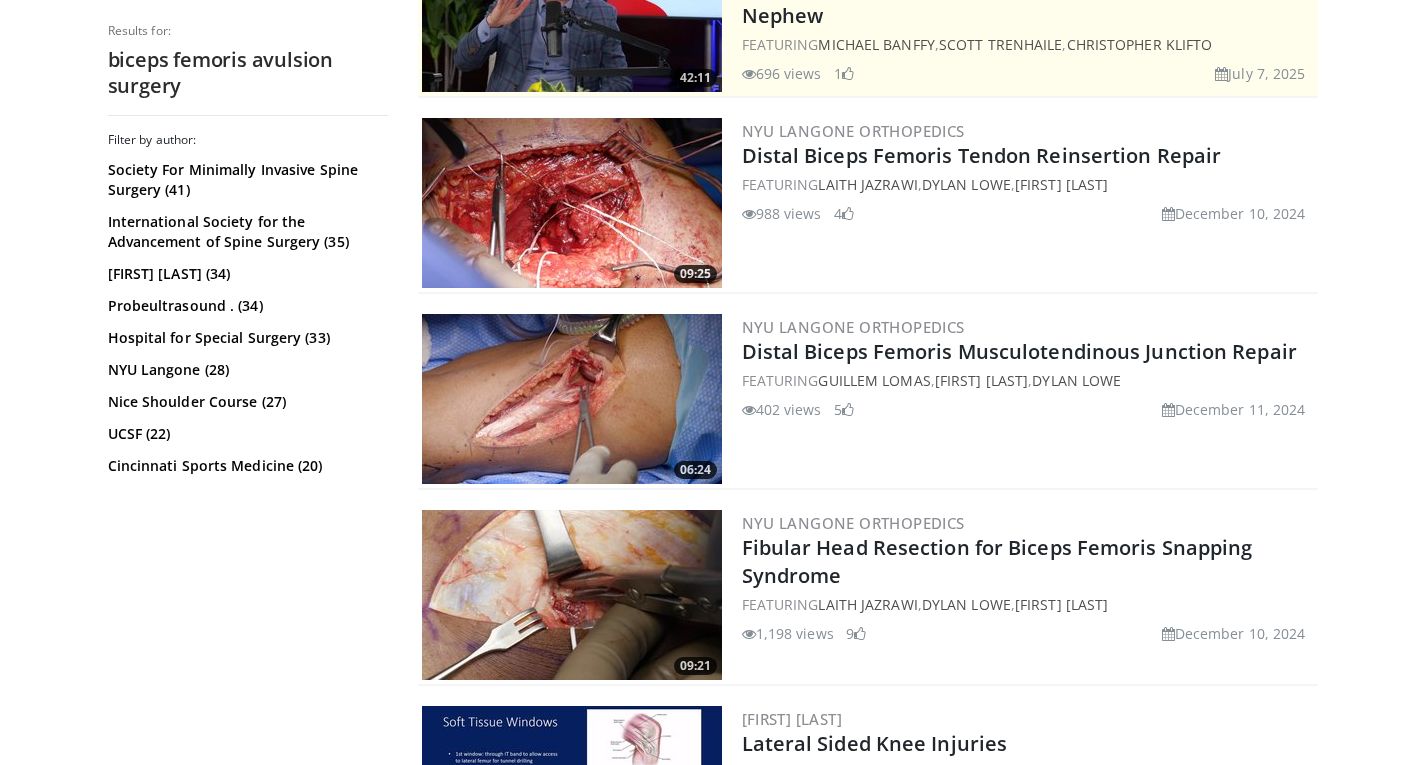 click at bounding box center (572, 399) 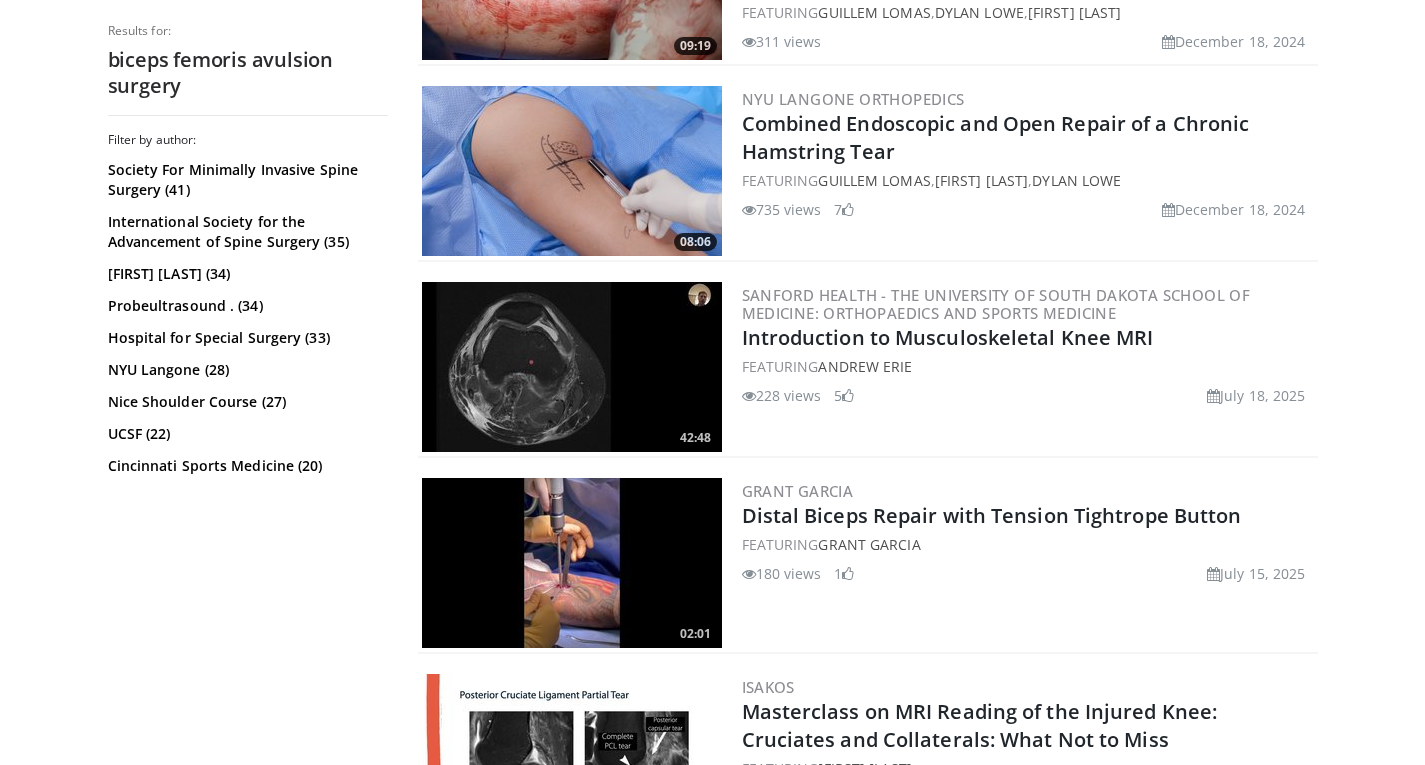 scroll, scrollTop: 3100, scrollLeft: 0, axis: vertical 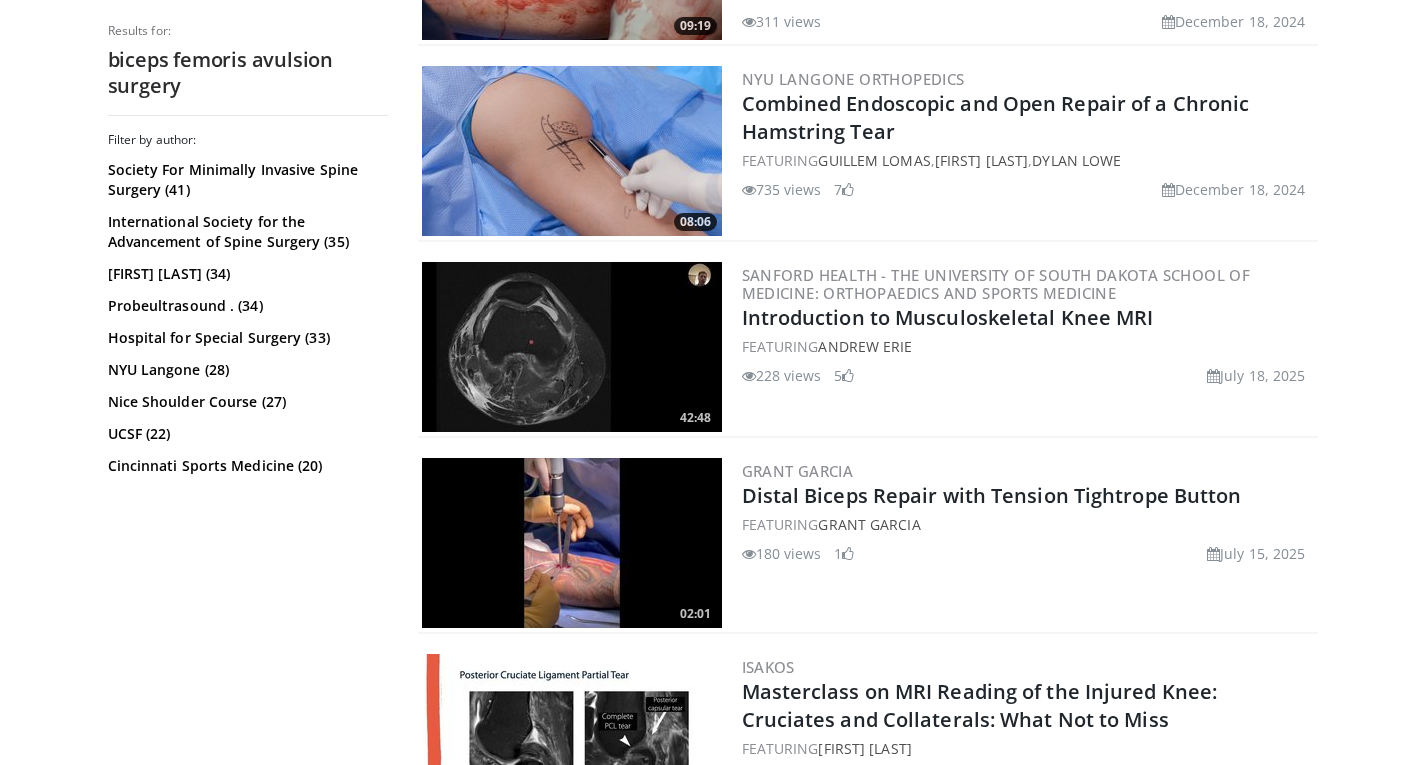 click at bounding box center [572, 543] 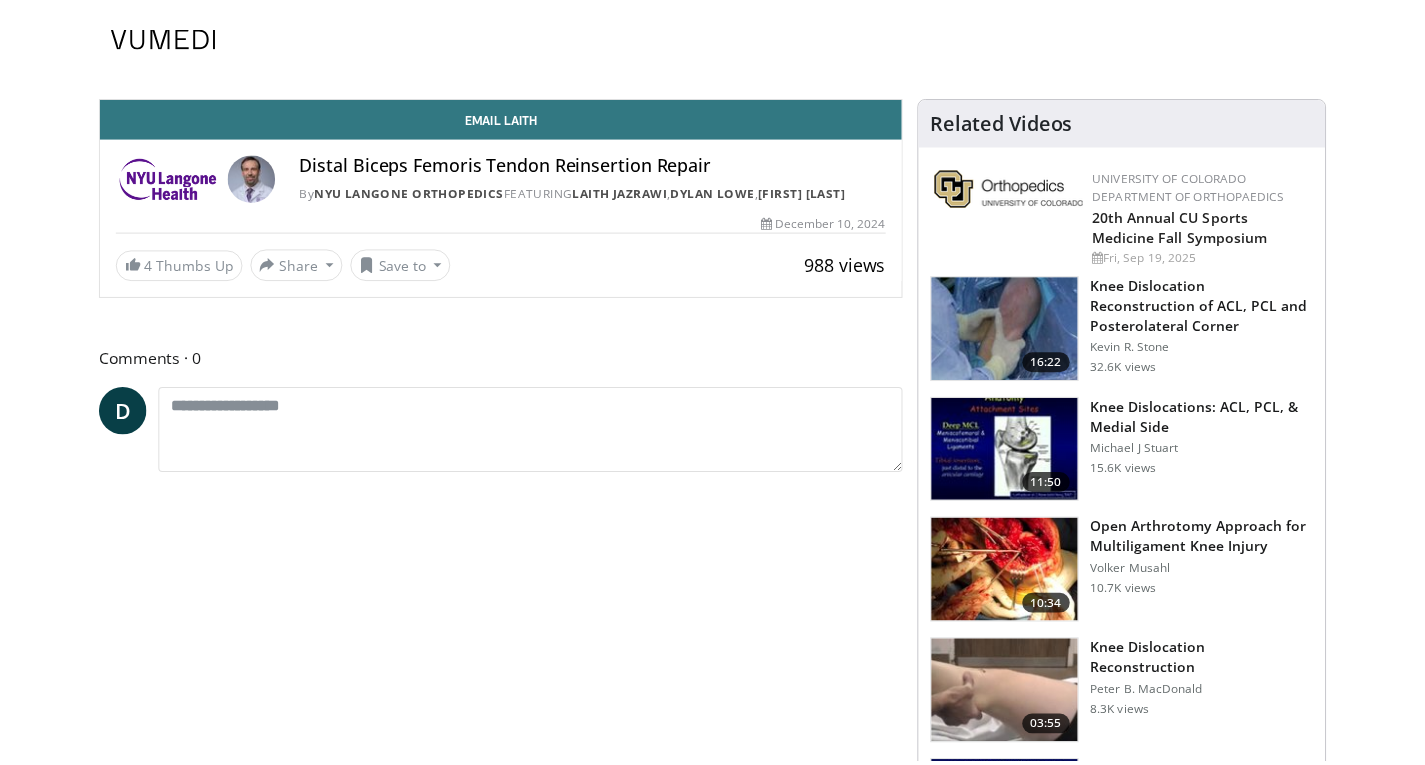 scroll, scrollTop: 0, scrollLeft: 0, axis: both 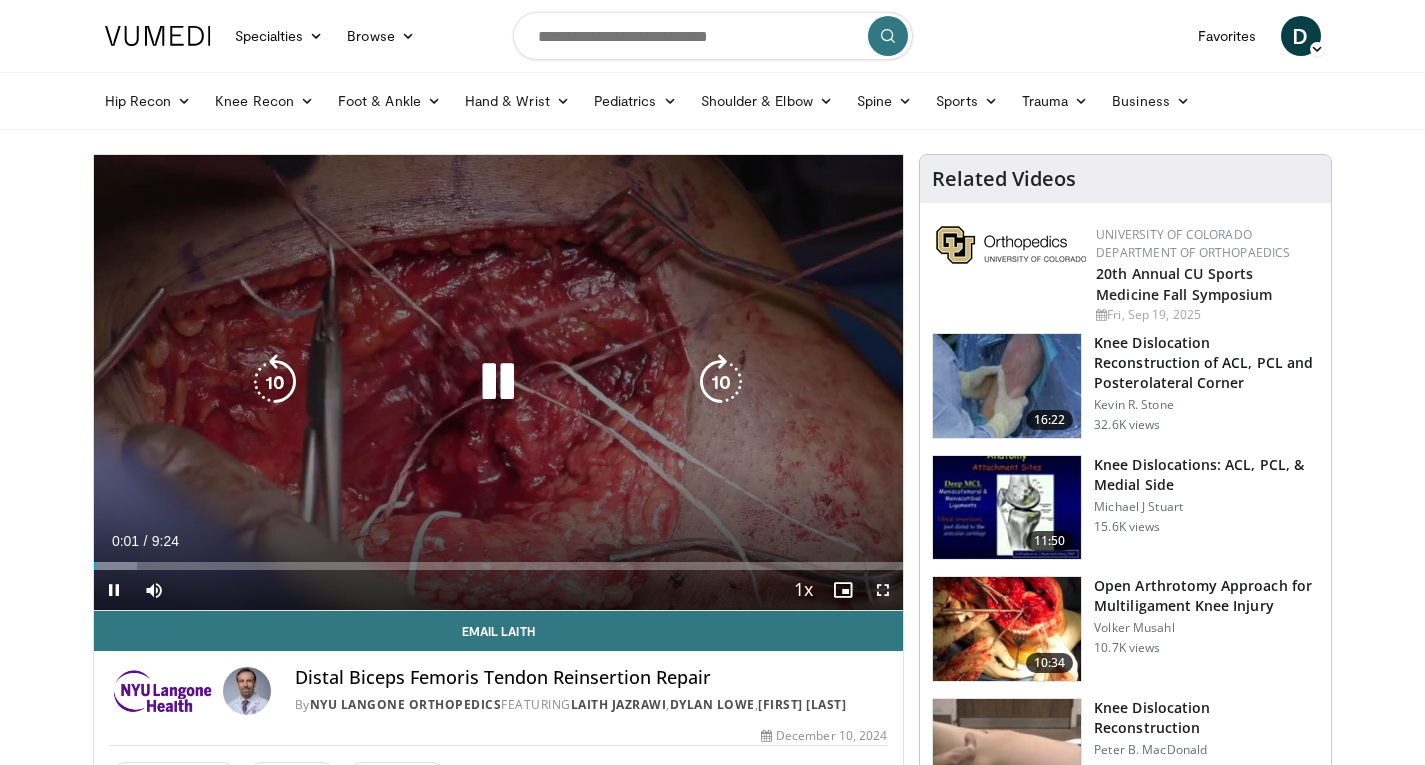 drag, startPoint x: 886, startPoint y: 584, endPoint x: 886, endPoint y: 669, distance: 85 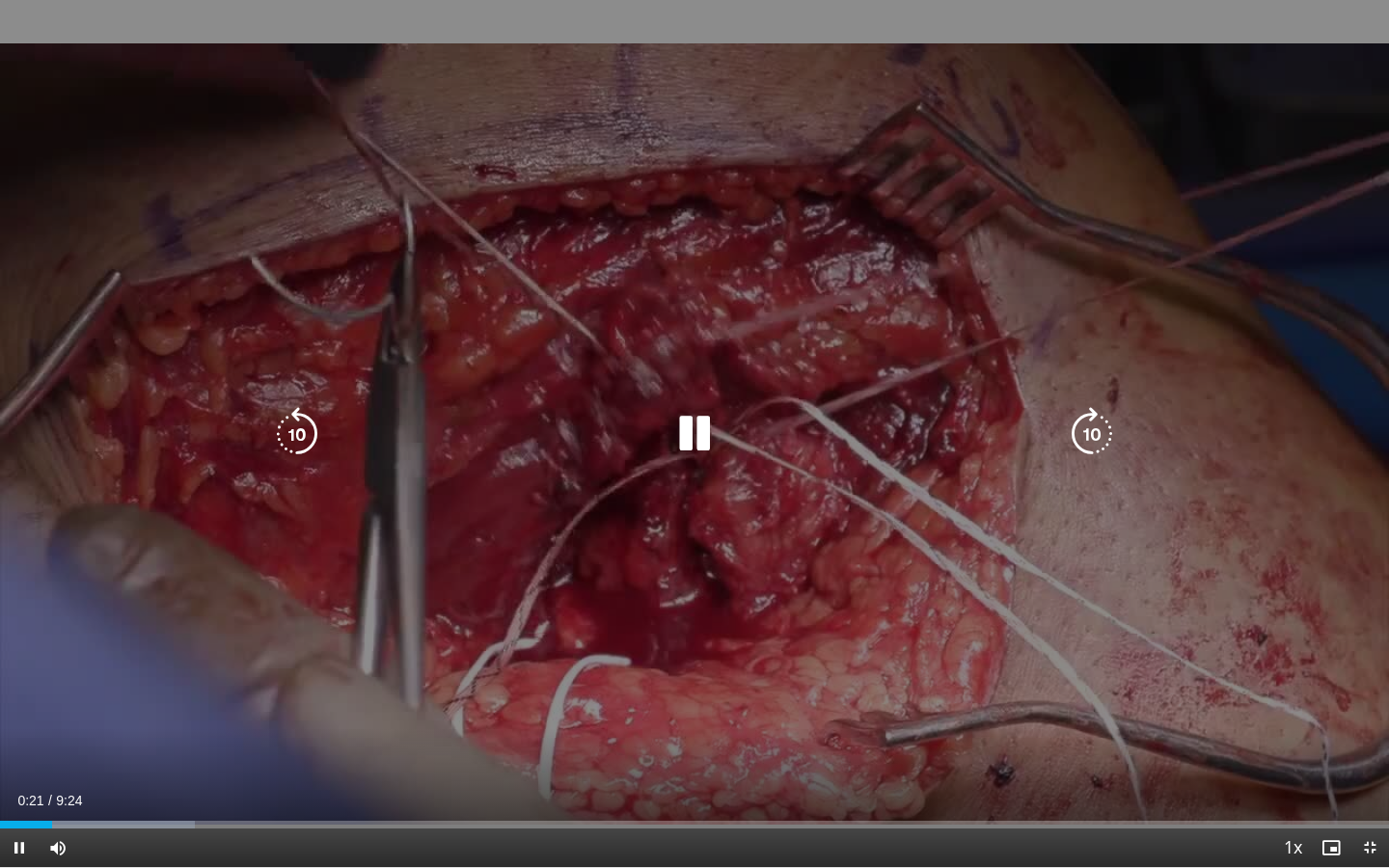 click on "10 seconds
Tap to unmute" at bounding box center (694, 433) 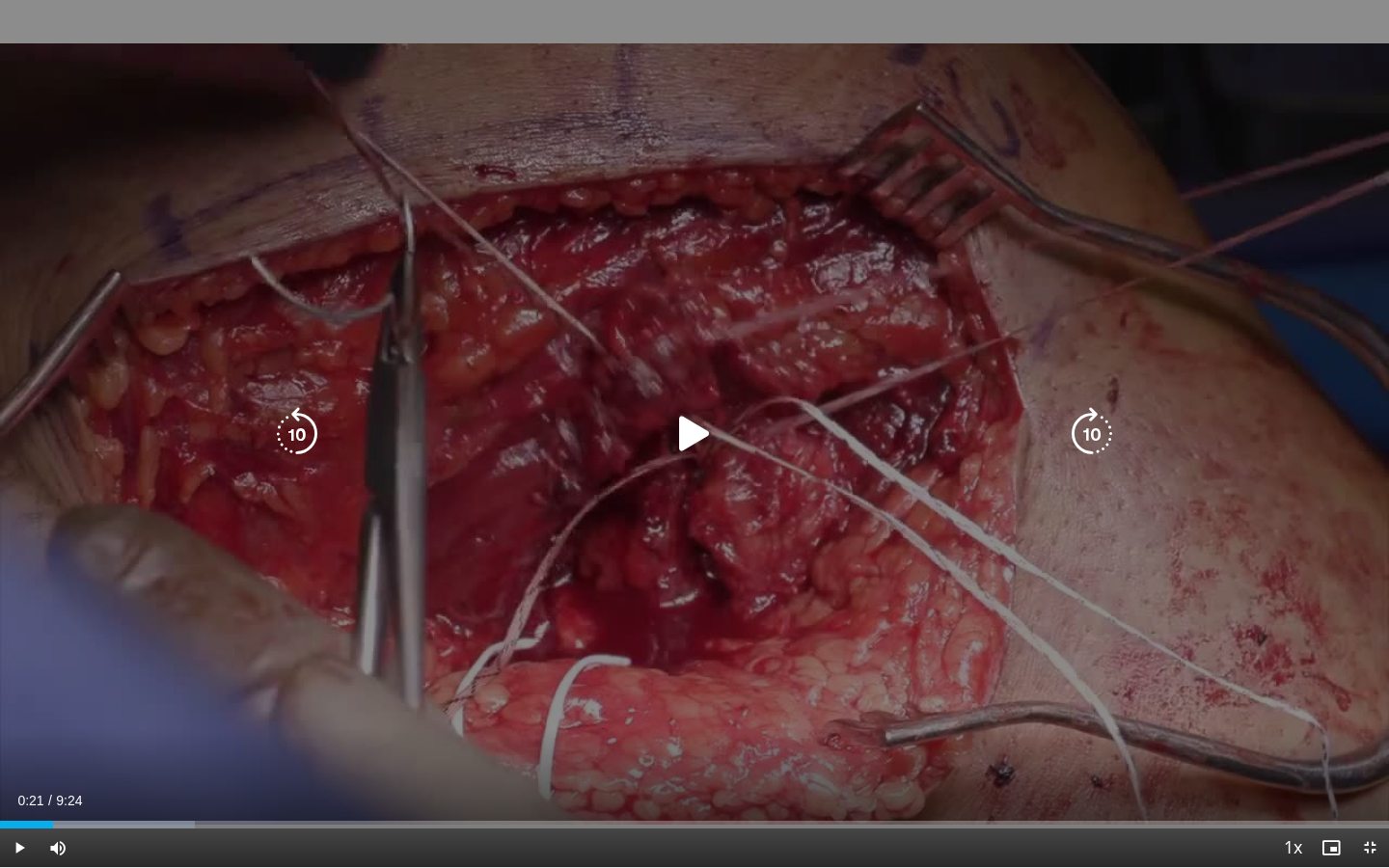 click at bounding box center [694, 434] 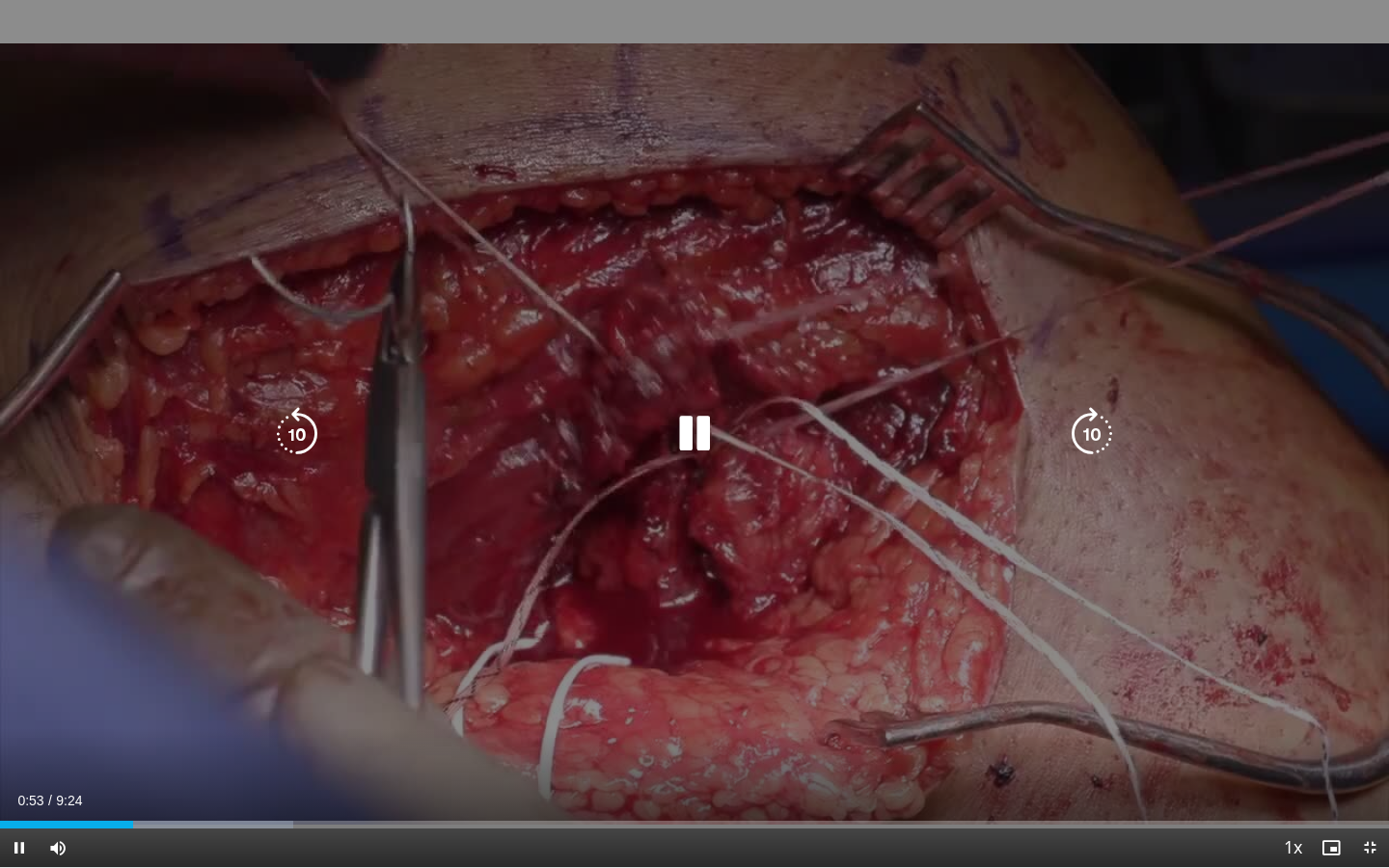 click on "10 seconds
Tap to unmute" at bounding box center (694, 433) 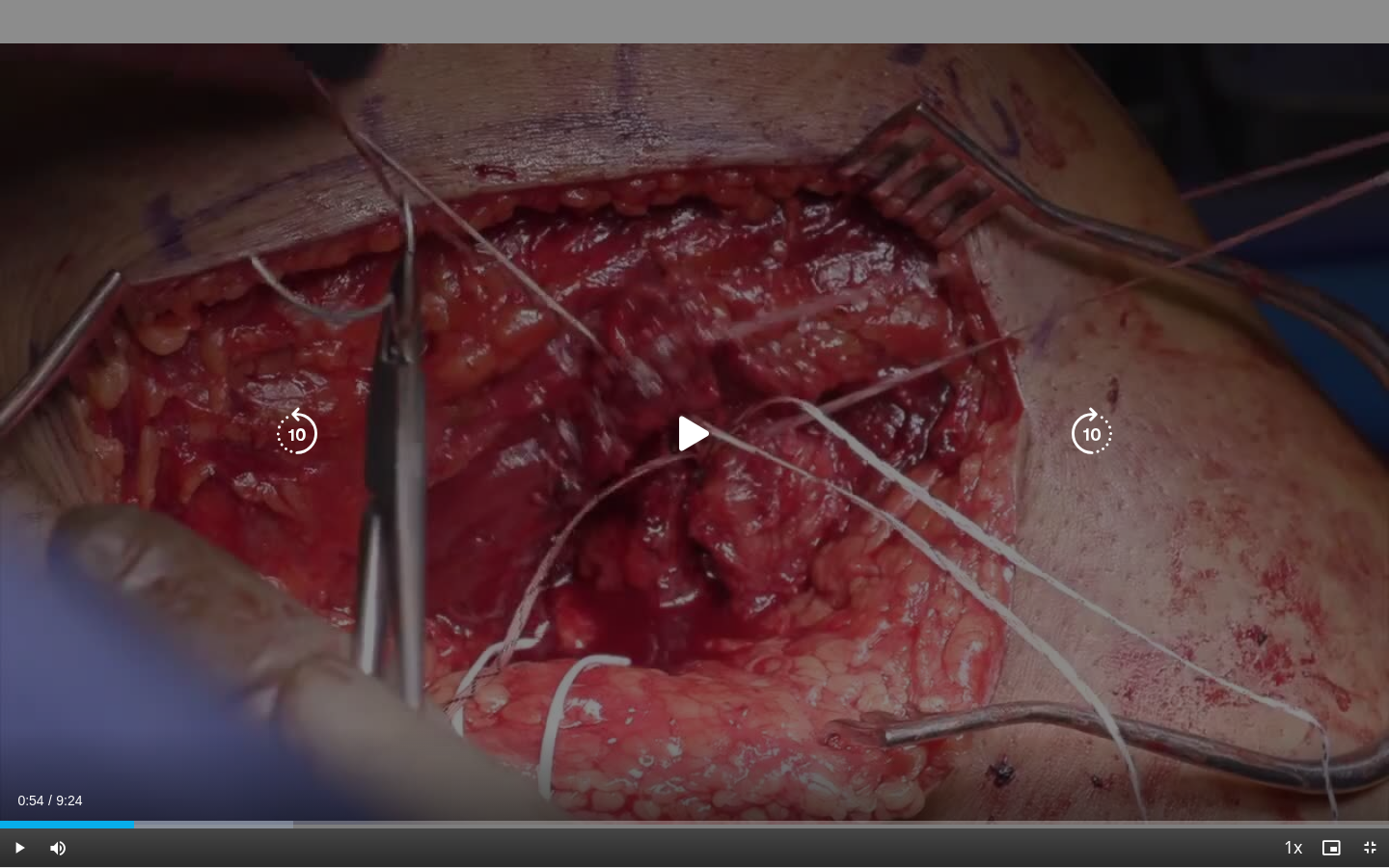 drag, startPoint x: 690, startPoint y: 442, endPoint x: 877, endPoint y: 514, distance: 200.38213 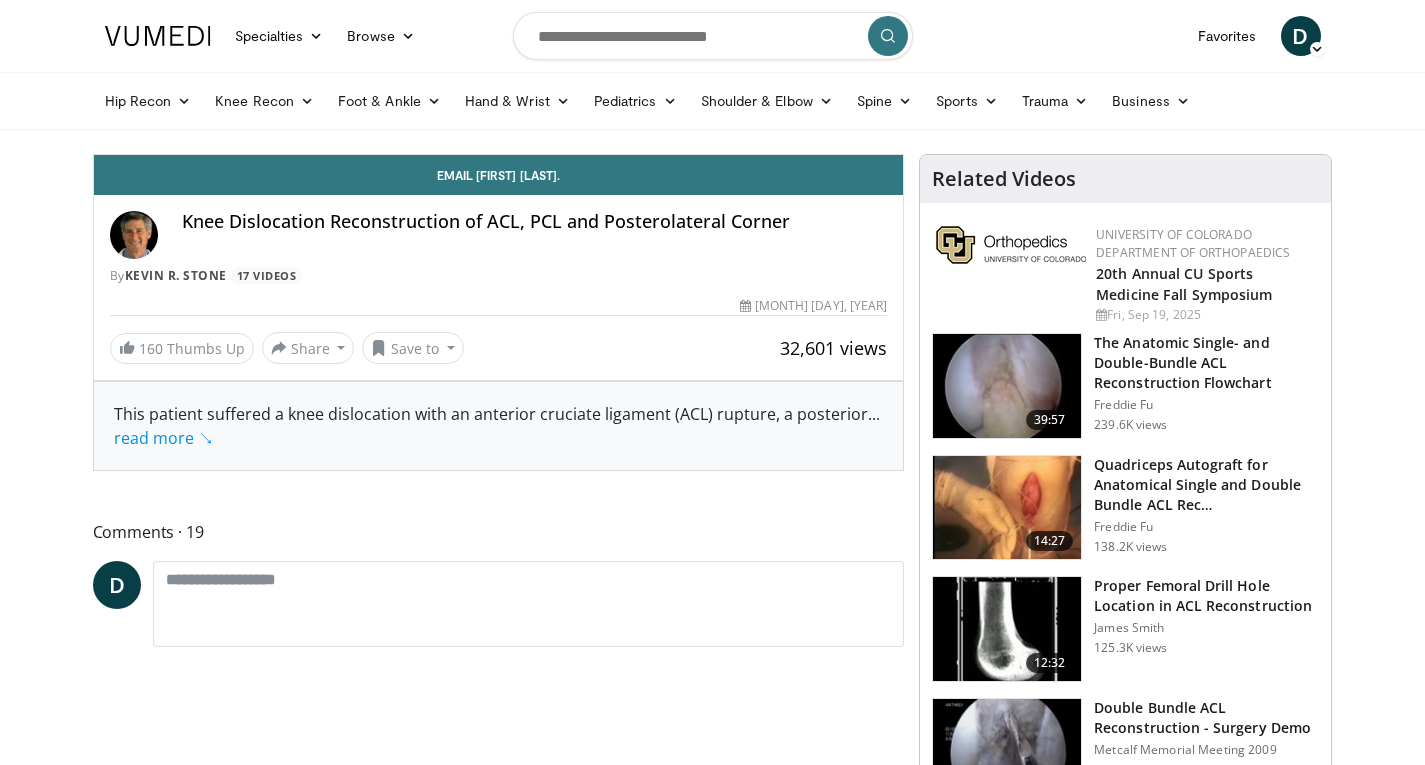 scroll, scrollTop: 0, scrollLeft: 0, axis: both 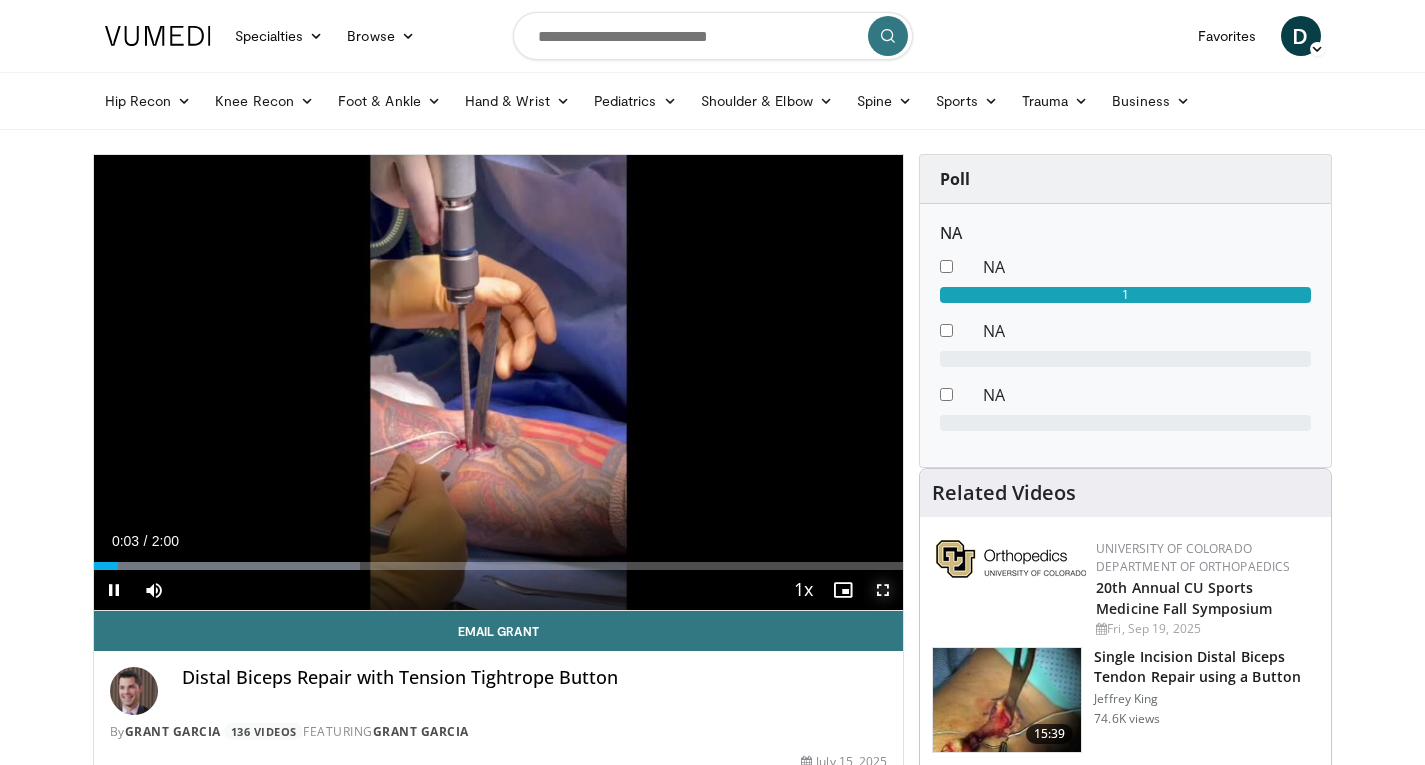 click at bounding box center [883, 590] 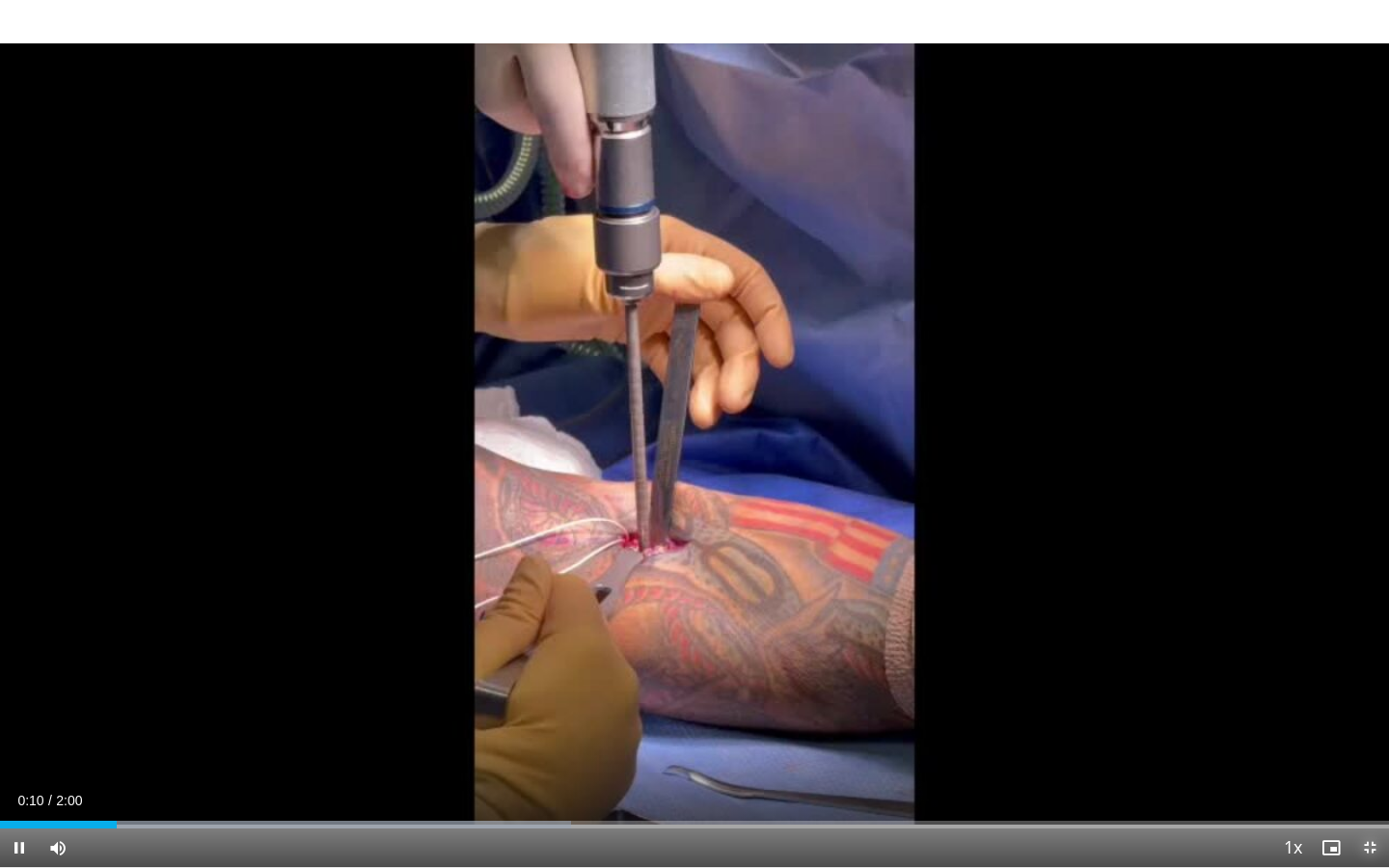 click at bounding box center (1370, 848) 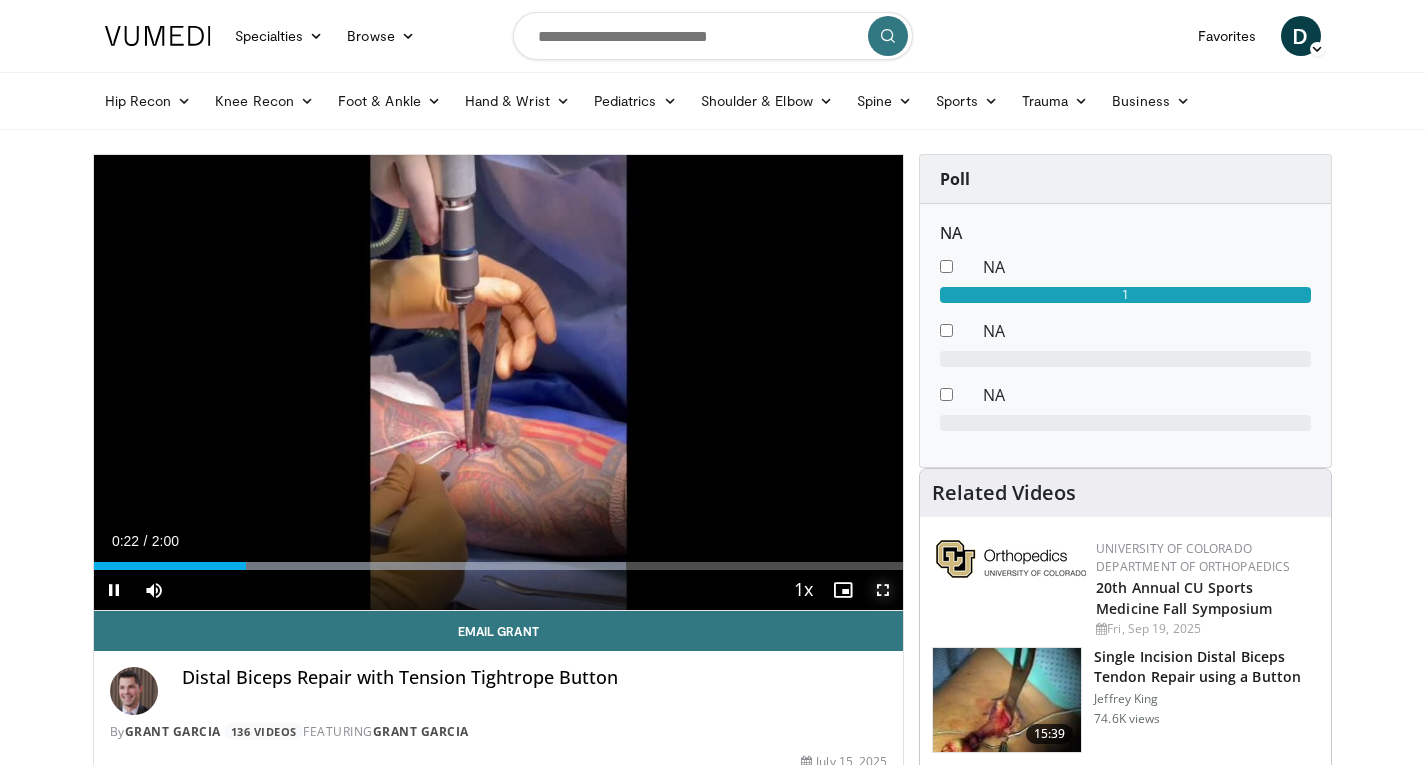 drag, startPoint x: 880, startPoint y: 590, endPoint x: 880, endPoint y: 676, distance: 86 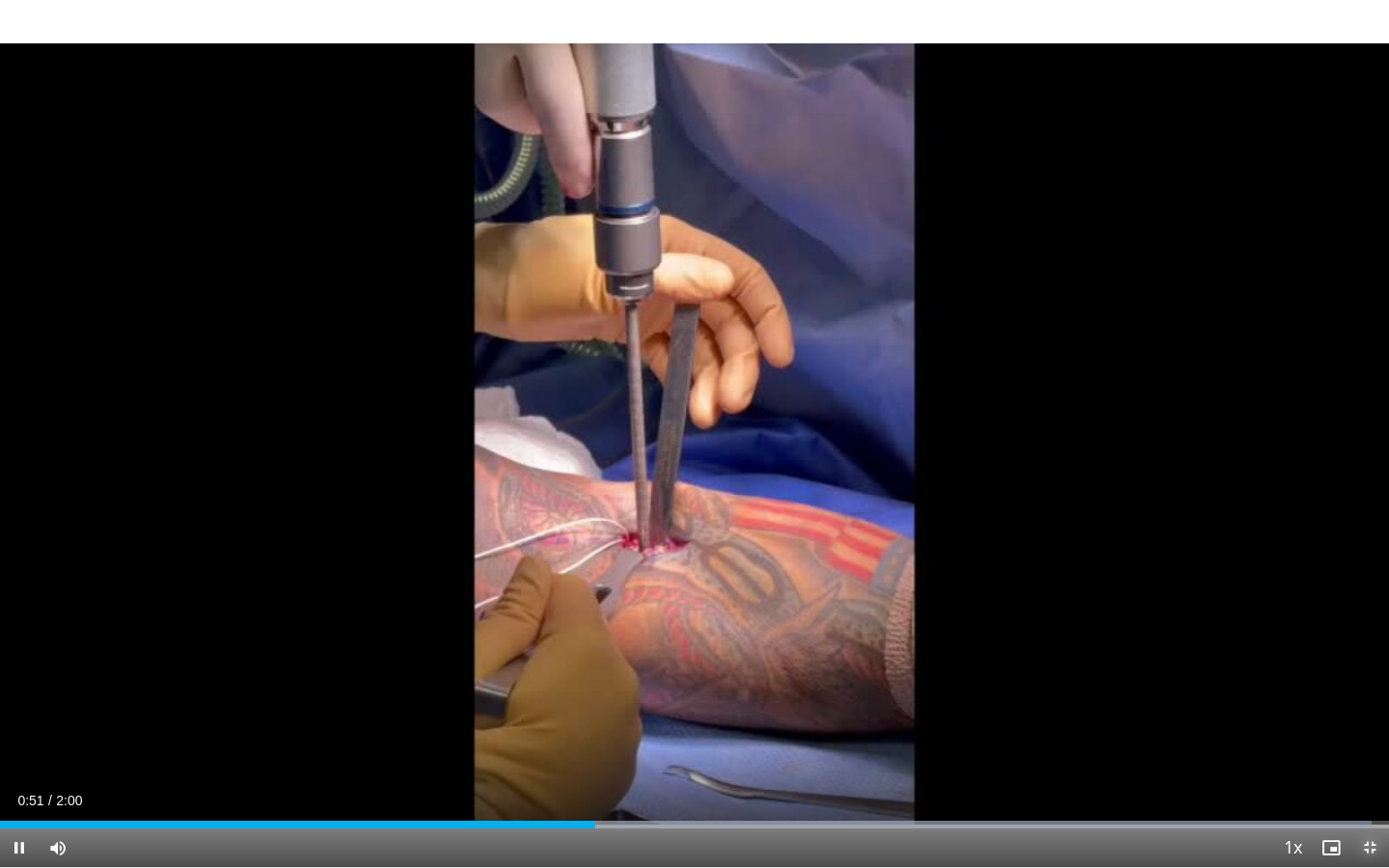 click at bounding box center [1370, 848] 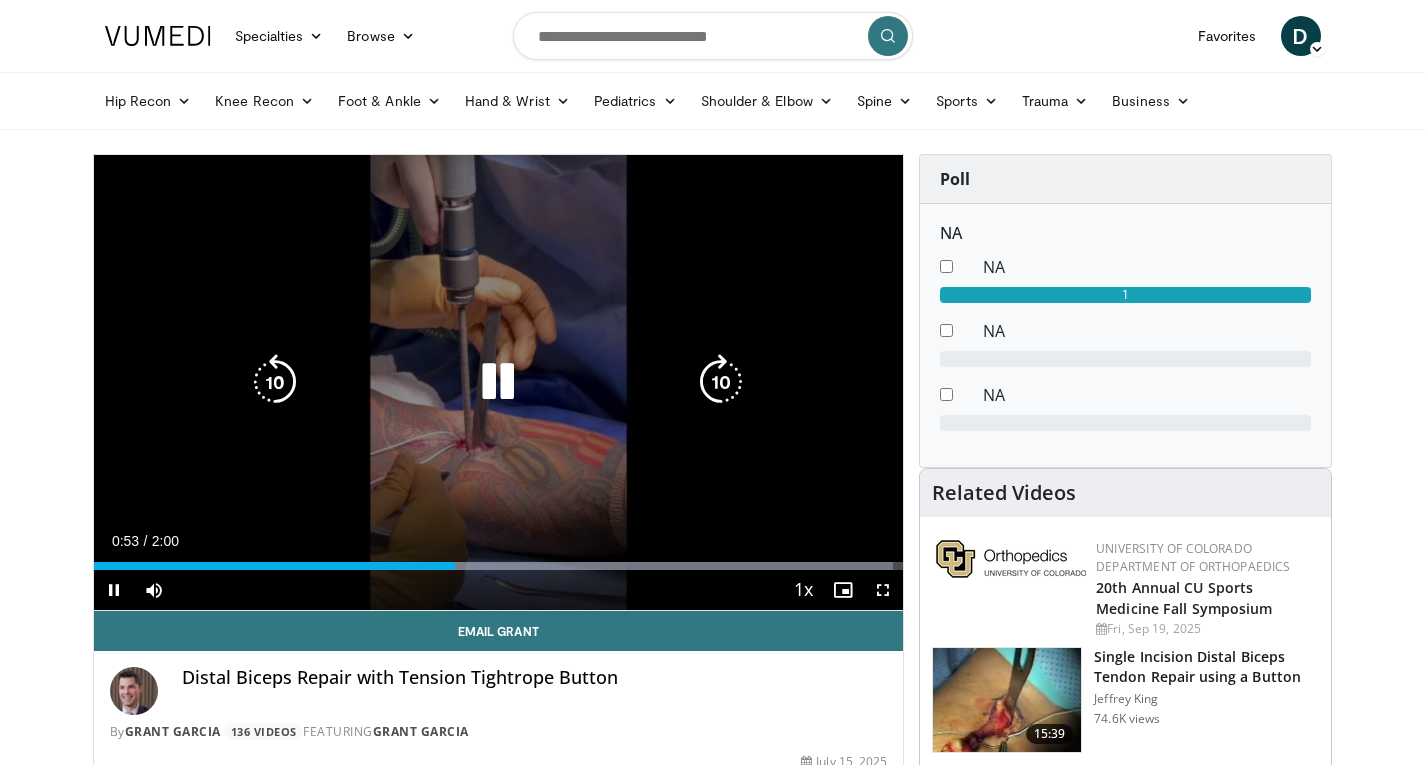 click at bounding box center [498, 382] 